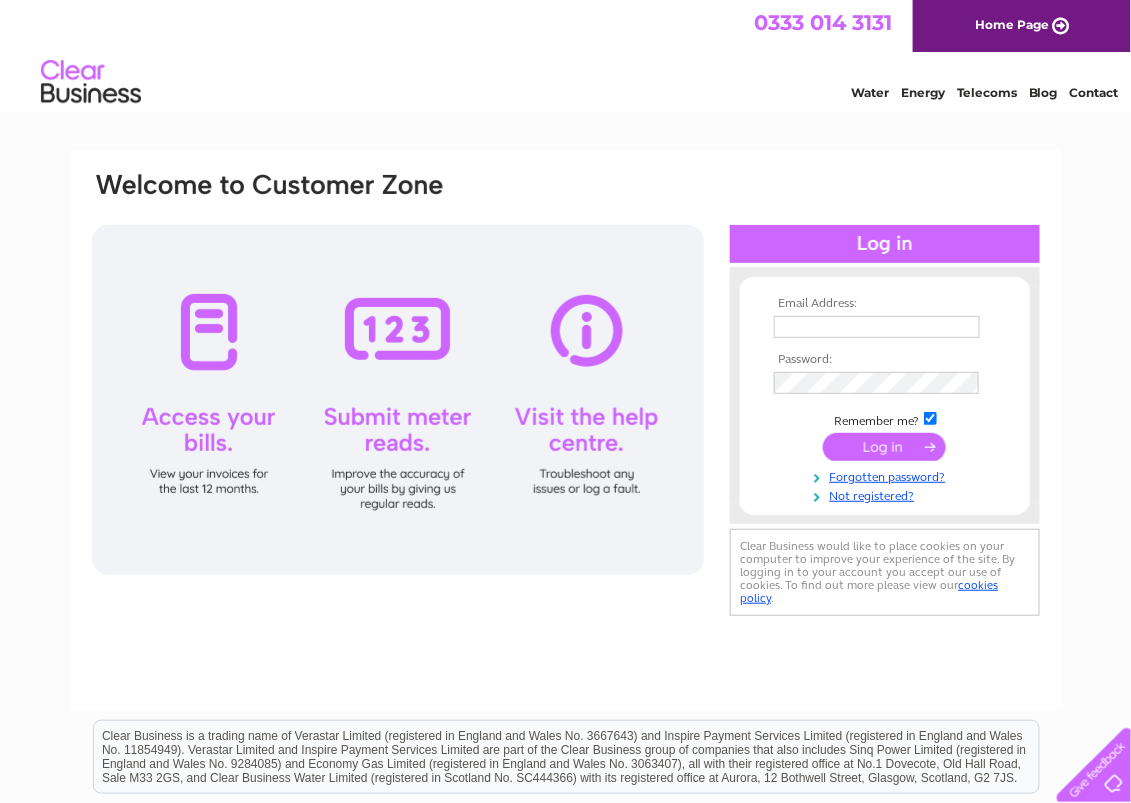 scroll, scrollTop: 0, scrollLeft: 0, axis: both 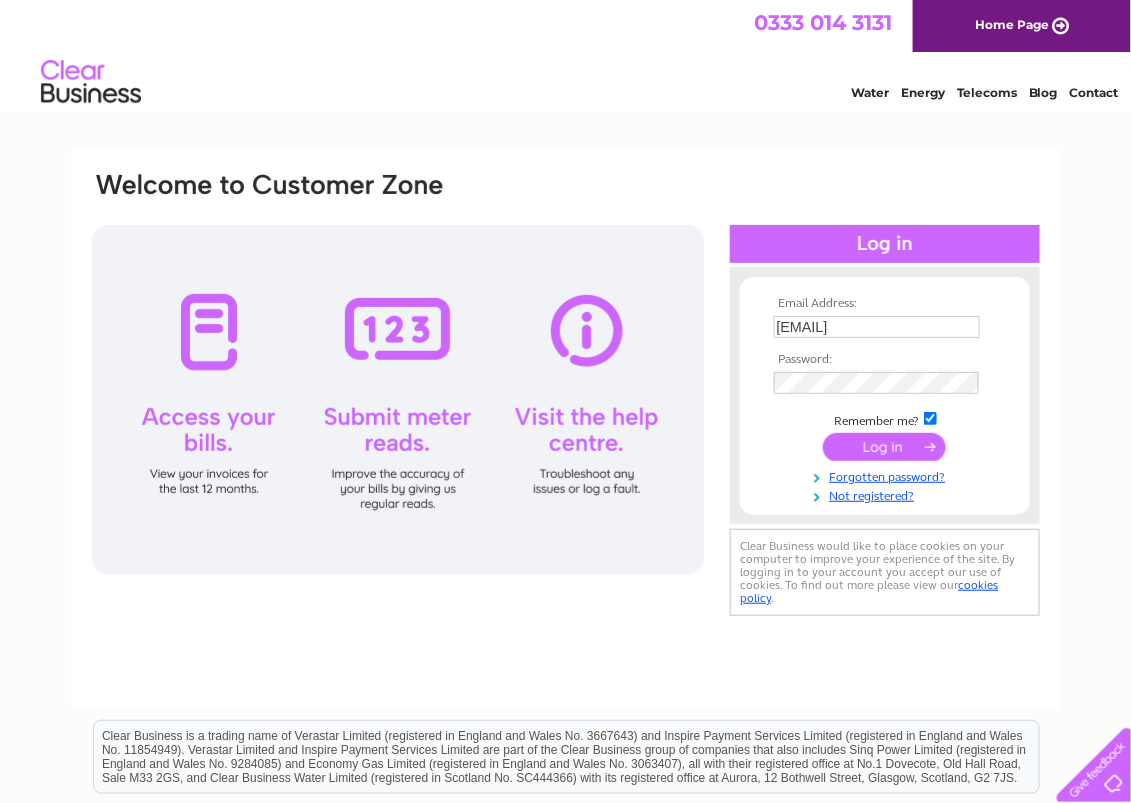 click at bounding box center (884, 447) 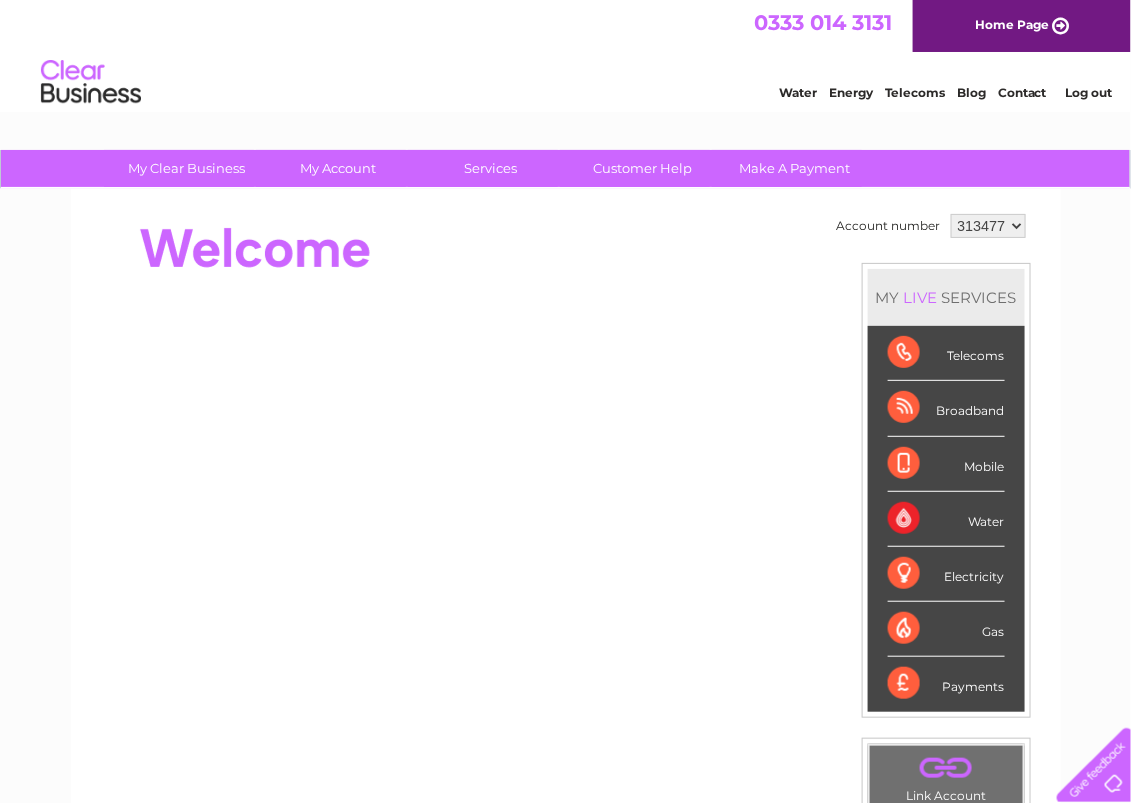 scroll, scrollTop: 0, scrollLeft: 0, axis: both 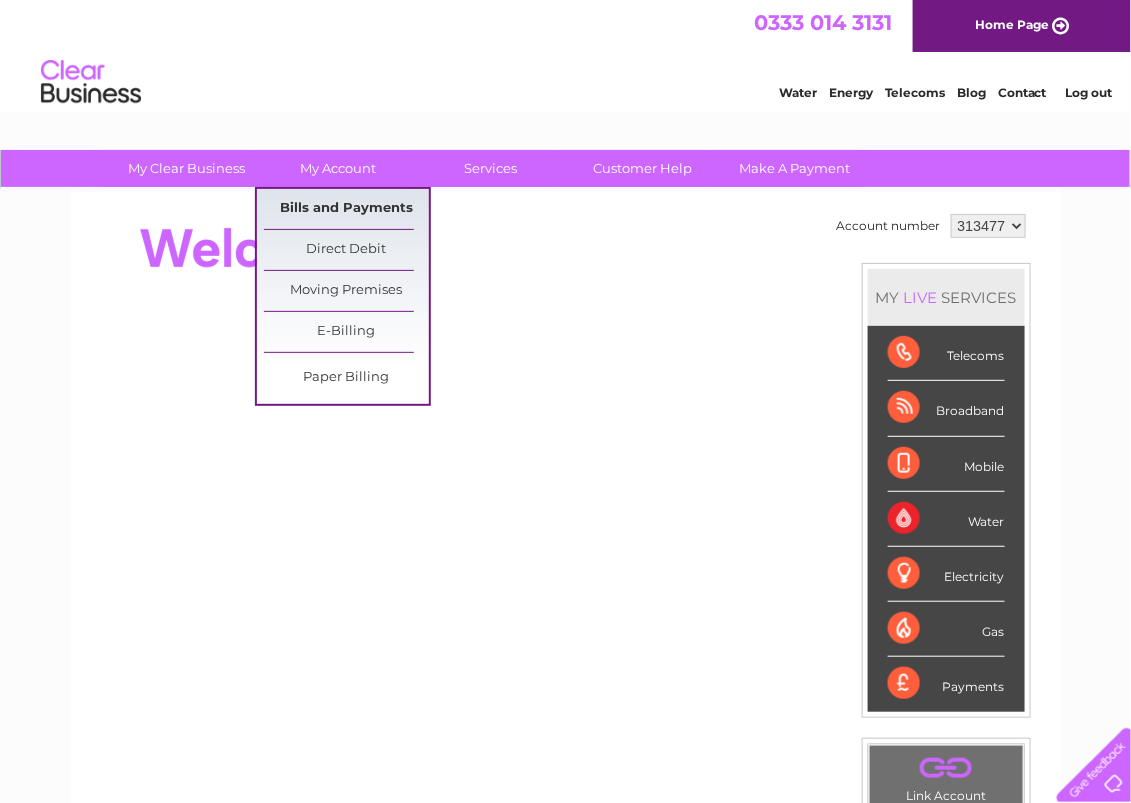 click on "Bills and Payments" at bounding box center (346, 209) 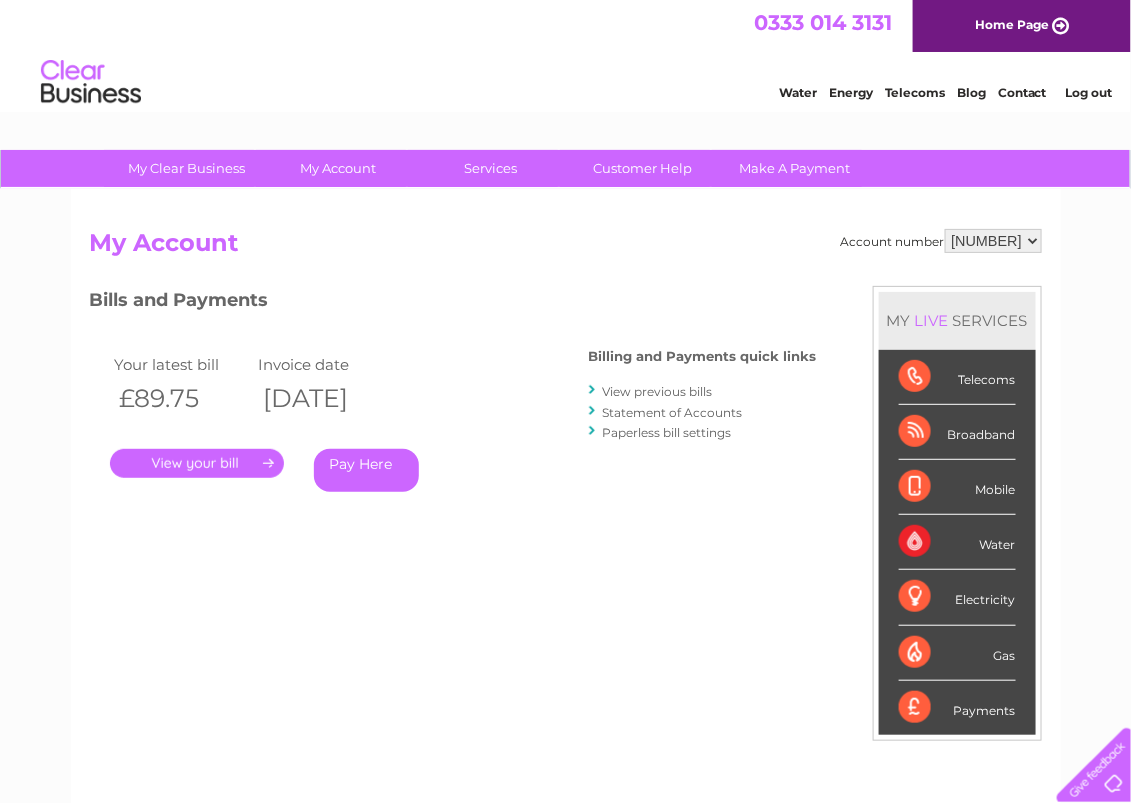scroll, scrollTop: 0, scrollLeft: 0, axis: both 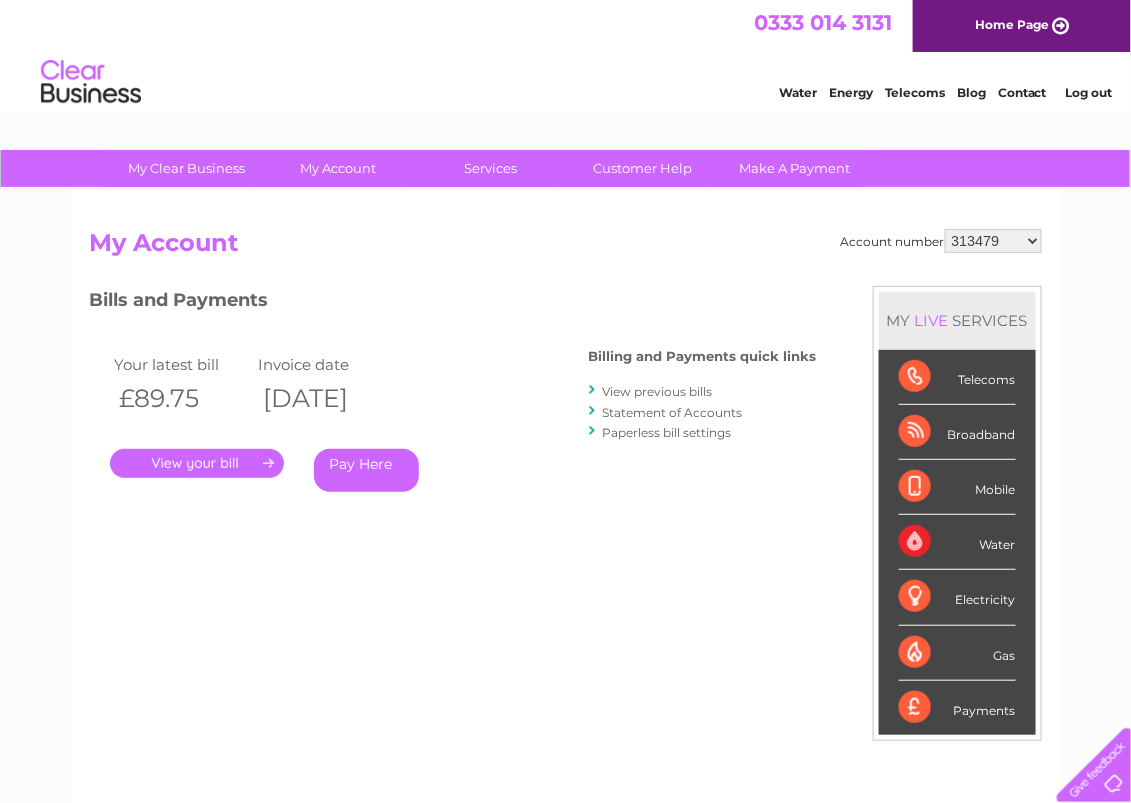 click on "313477
313479" at bounding box center [993, 241] 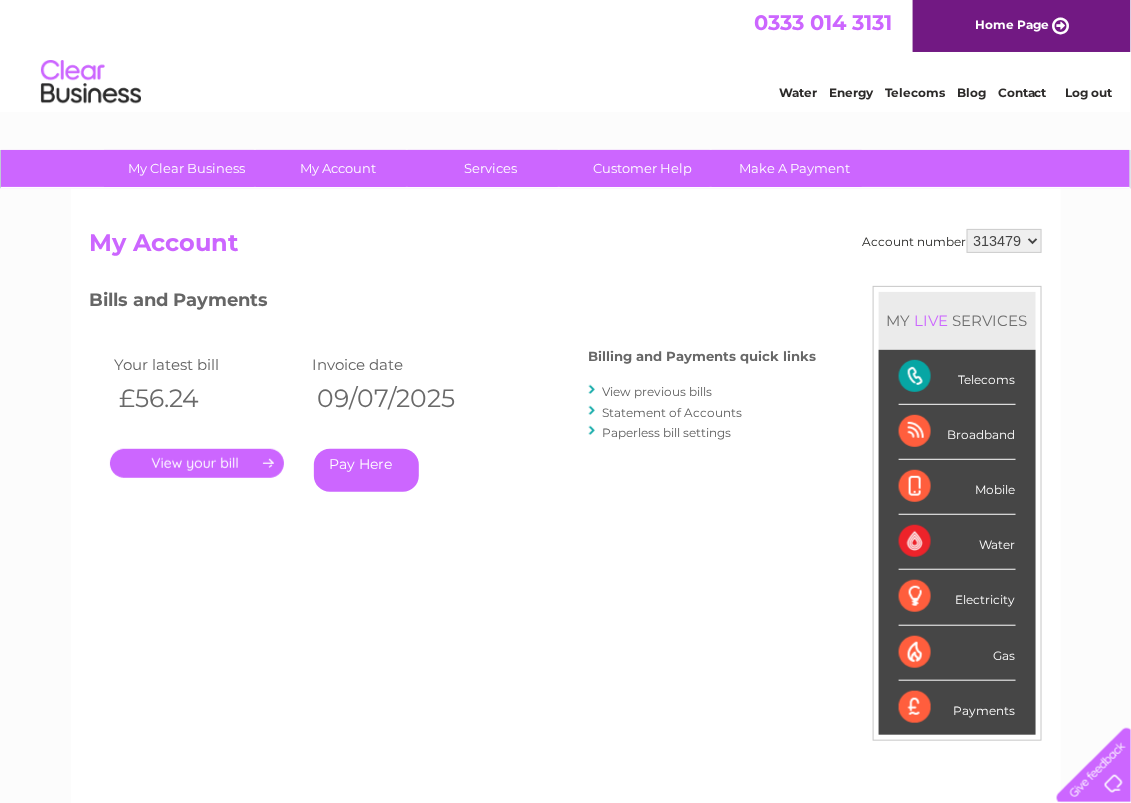 scroll, scrollTop: 0, scrollLeft: 0, axis: both 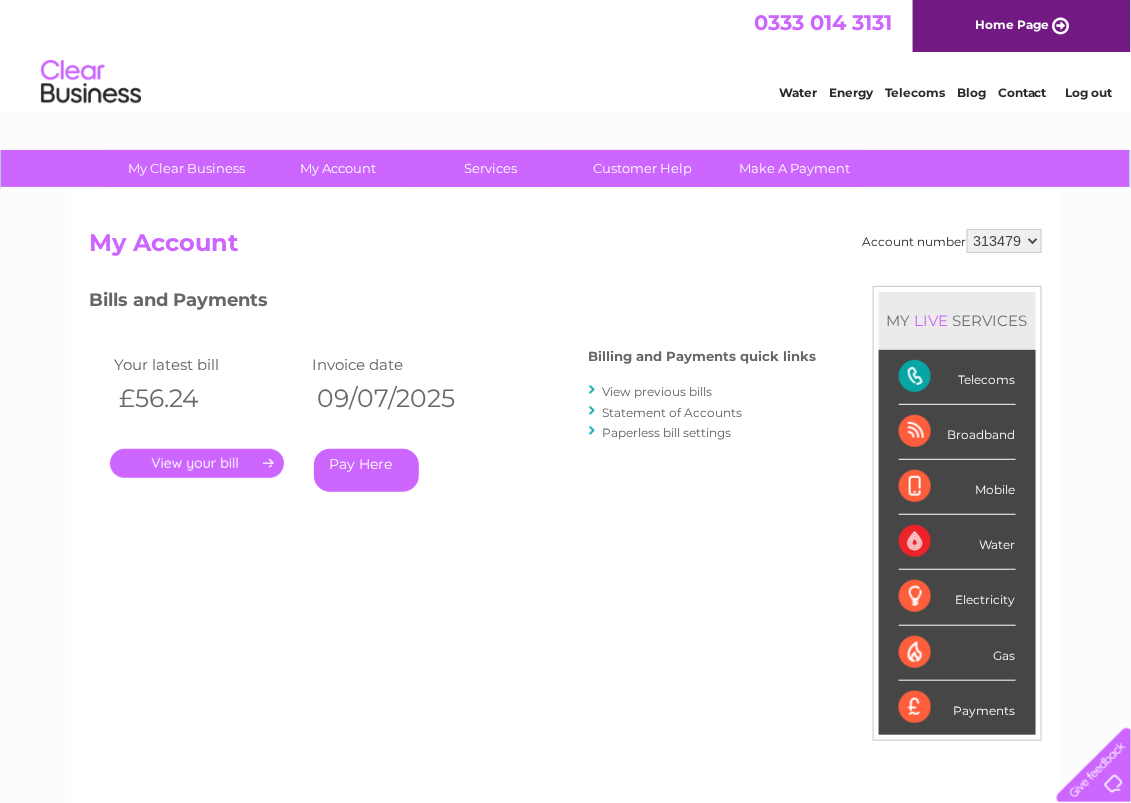 click on "." at bounding box center (197, 463) 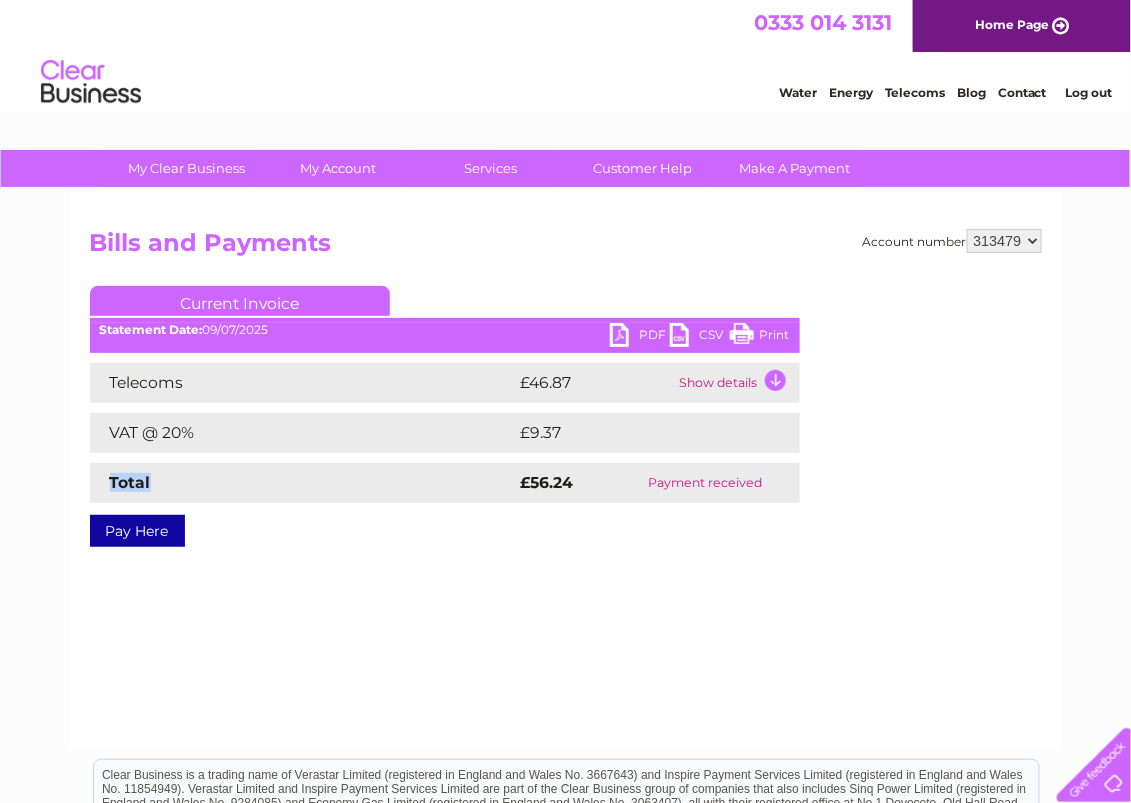 scroll, scrollTop: 0, scrollLeft: 0, axis: both 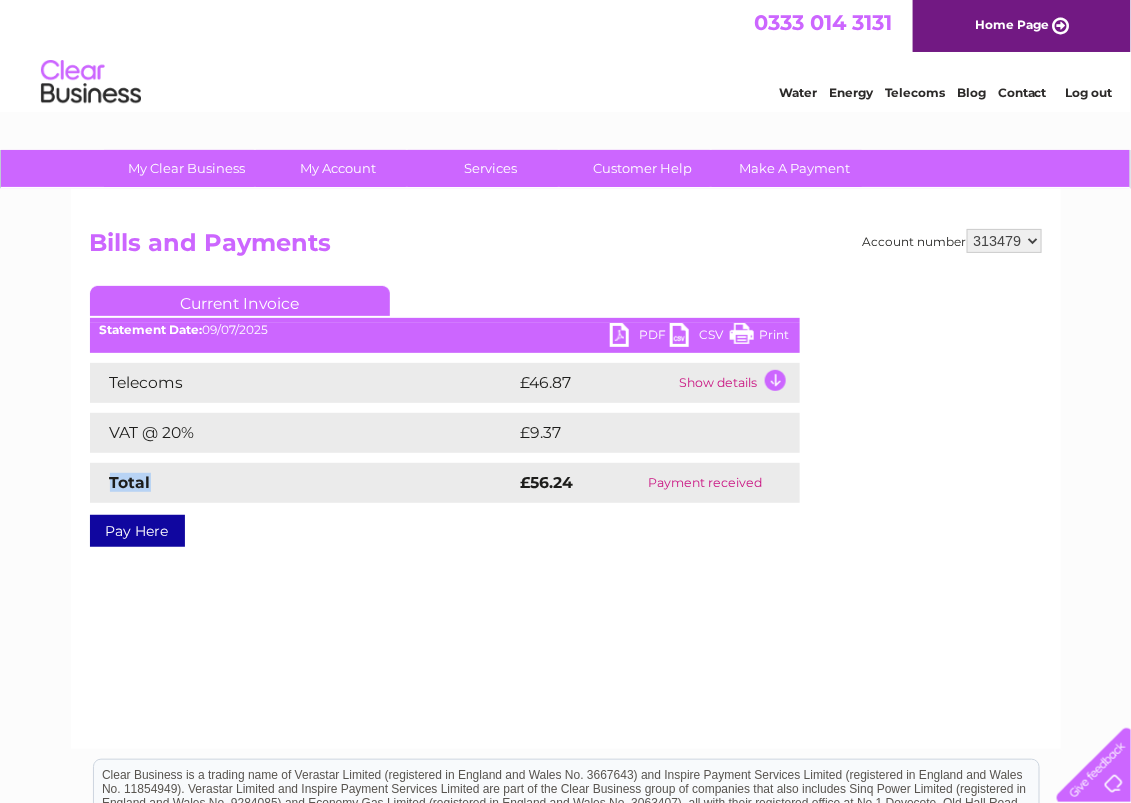 click on "PDF" at bounding box center (640, 337) 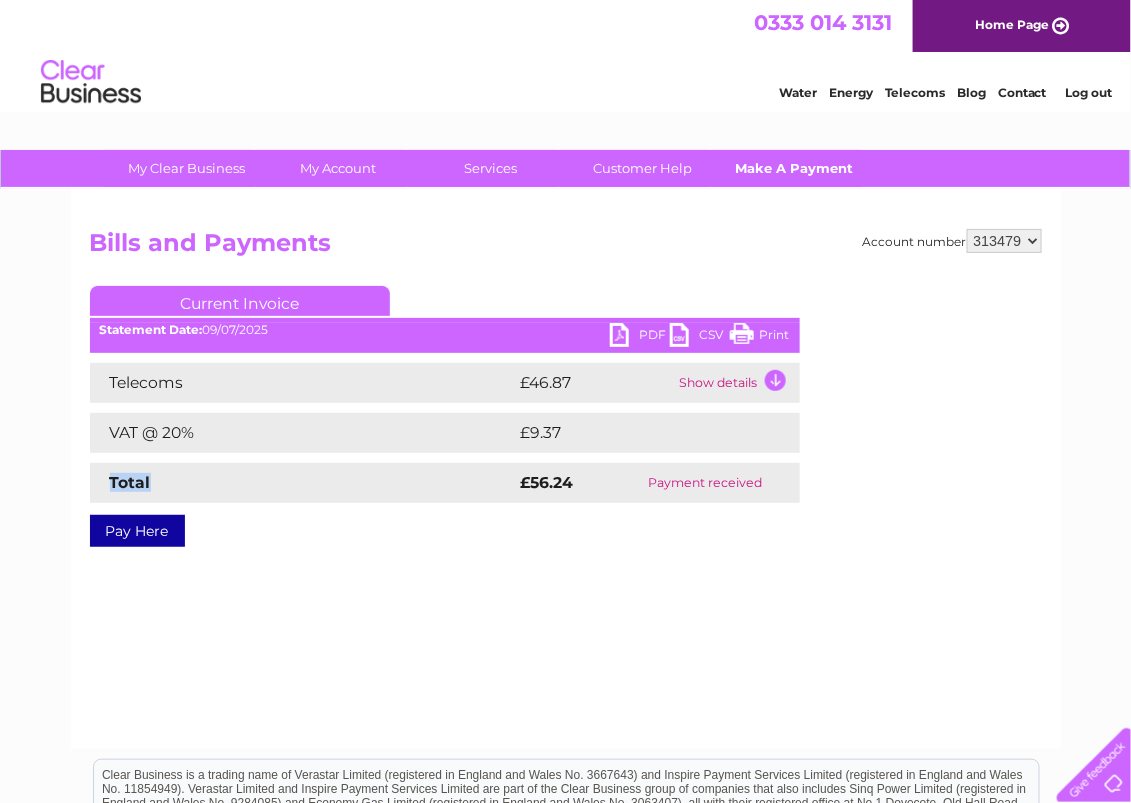 drag, startPoint x: 629, startPoint y: 325, endPoint x: 841, endPoint y: 152, distance: 273.6293 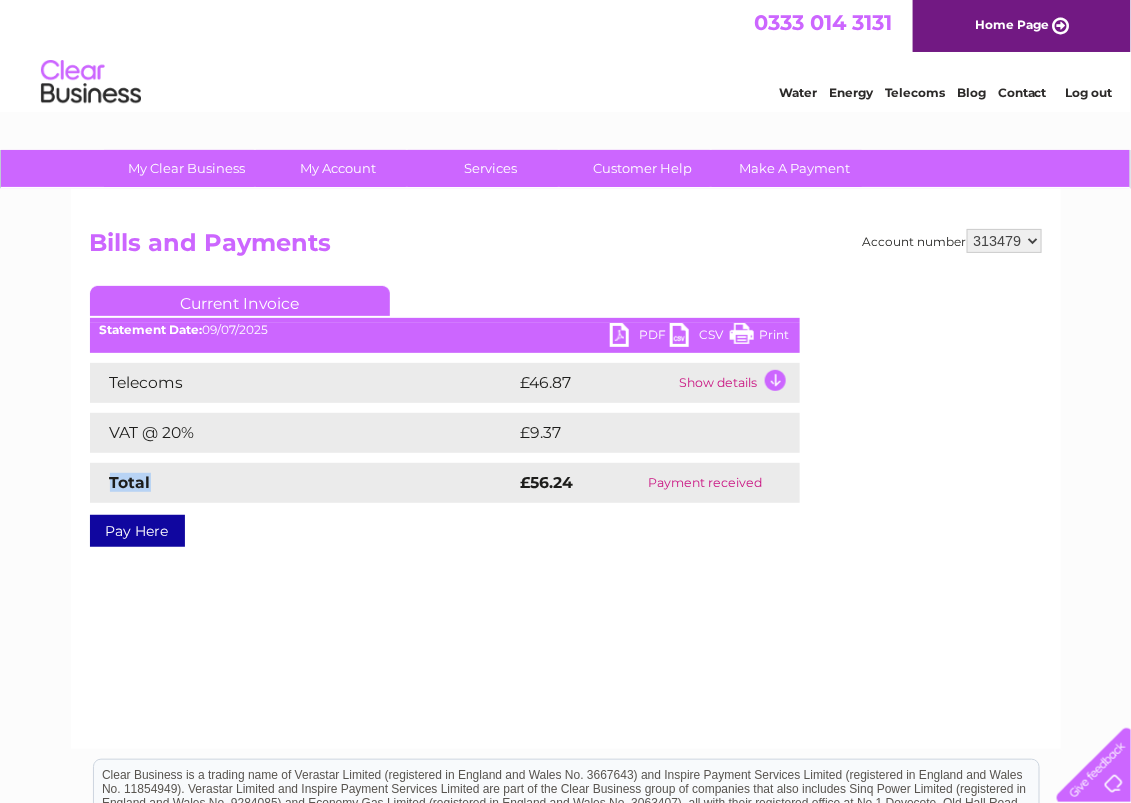 click on "PDF" at bounding box center [640, 337] 